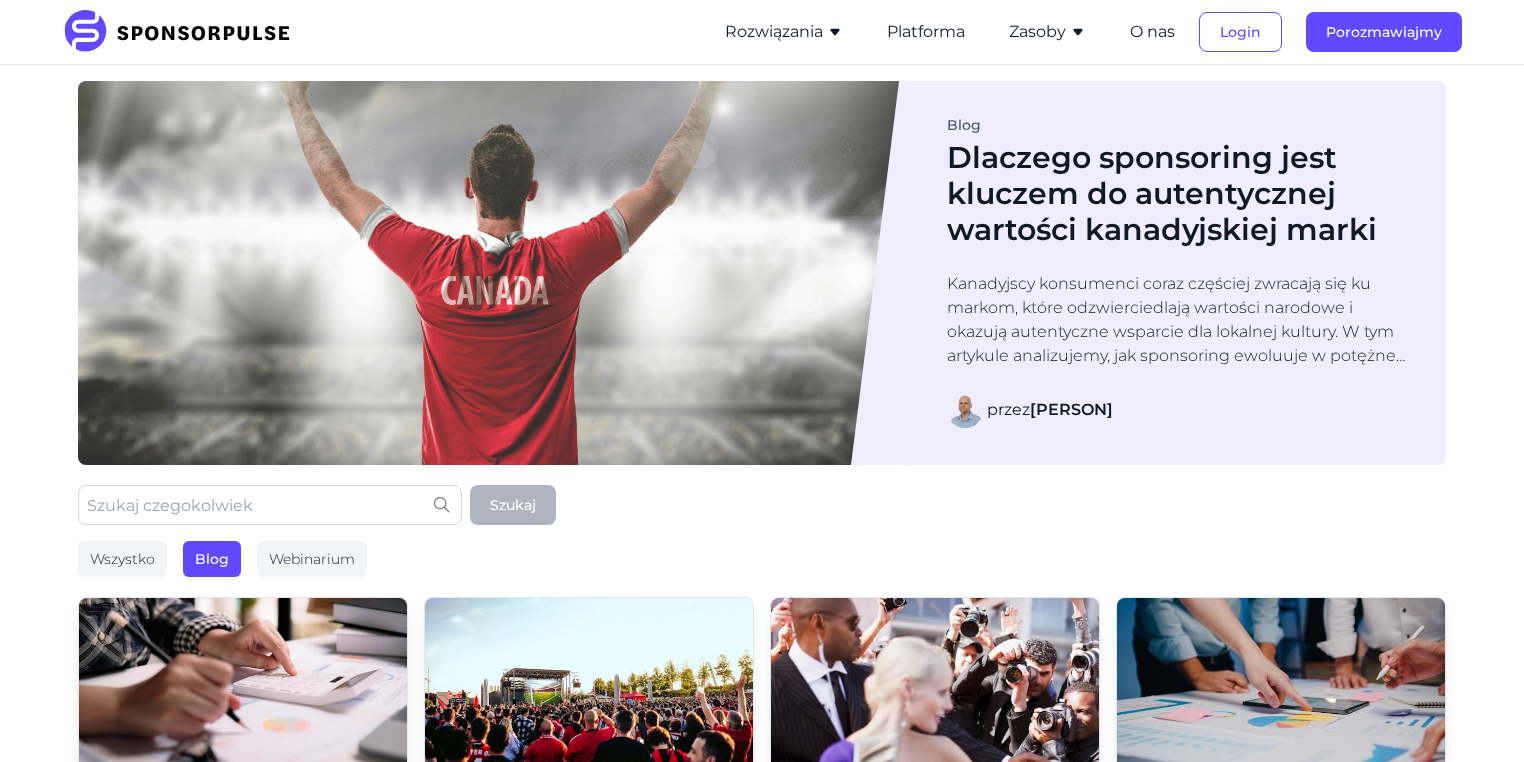 scroll, scrollTop: 2537, scrollLeft: 0, axis: vertical 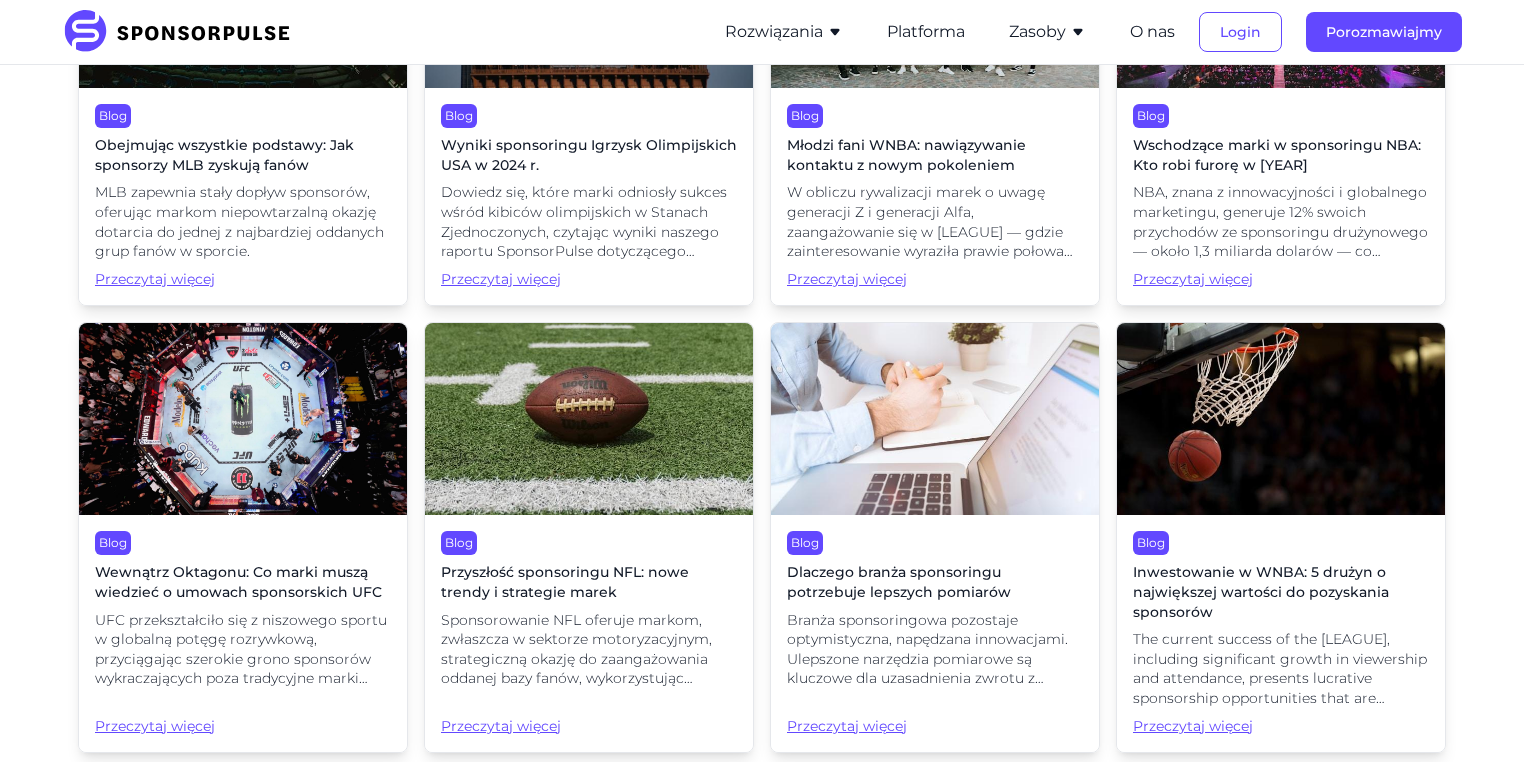 click on "Wyniki sponsoringu Igrzysk Olimpijskich USA w 2024 r." at bounding box center (589, 155) 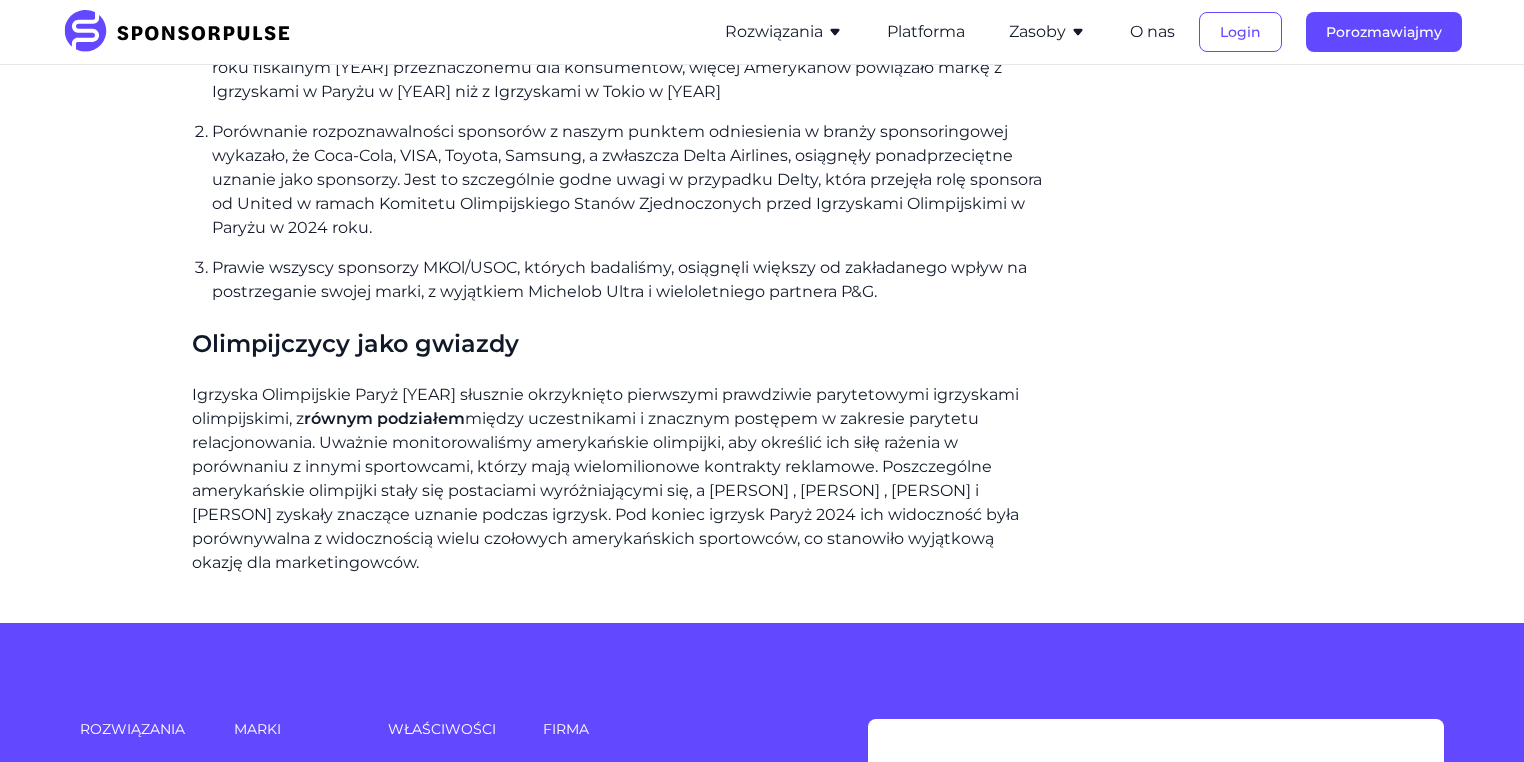 scroll, scrollTop: 3600, scrollLeft: 0, axis: vertical 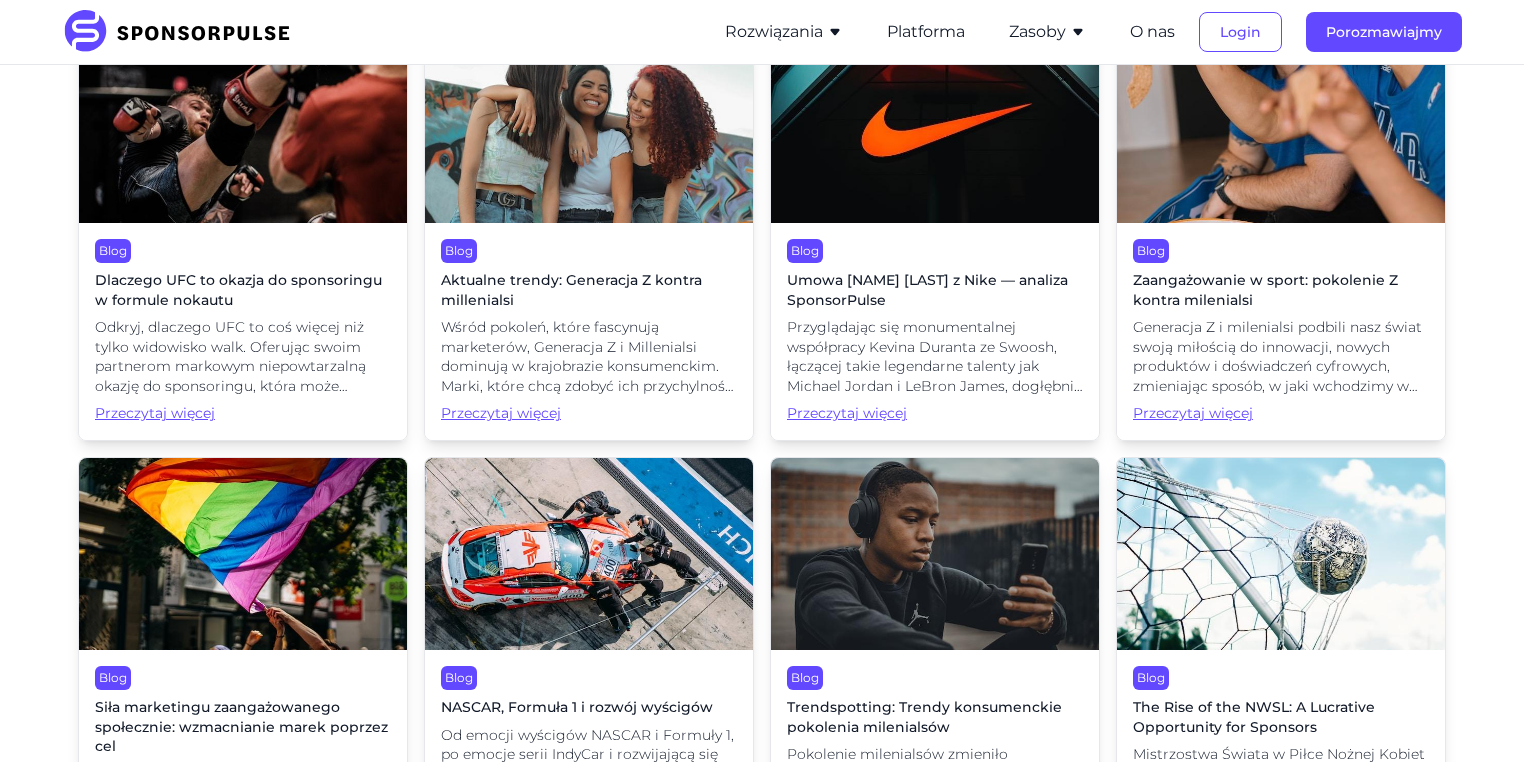 click on "Umowa [NAME] [LAST] z Nike — analiza SponsorPulse" at bounding box center [927, 290] 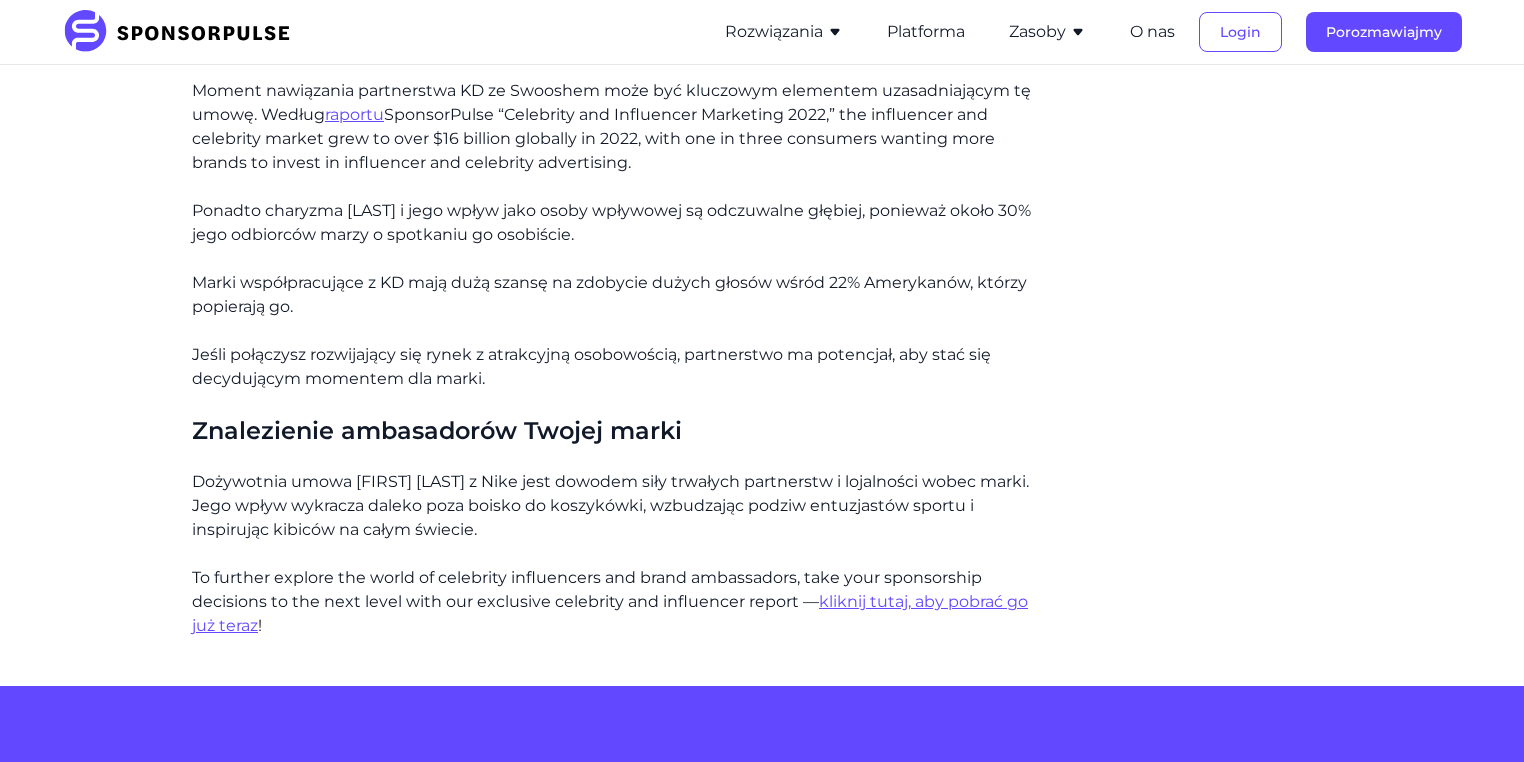 scroll, scrollTop: 2640, scrollLeft: 0, axis: vertical 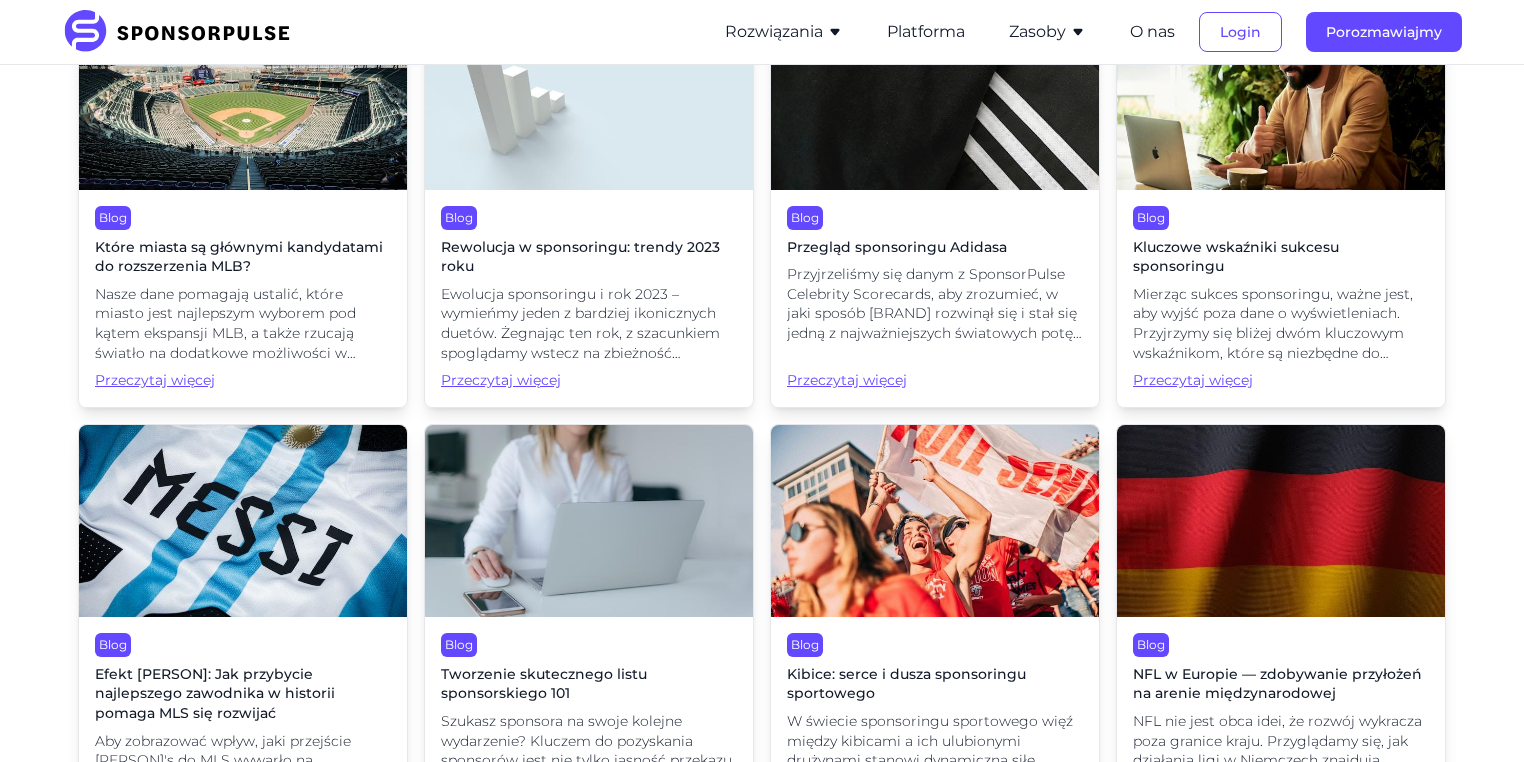 click on "Przegląd sponsoringu Adidasa" at bounding box center [897, 247] 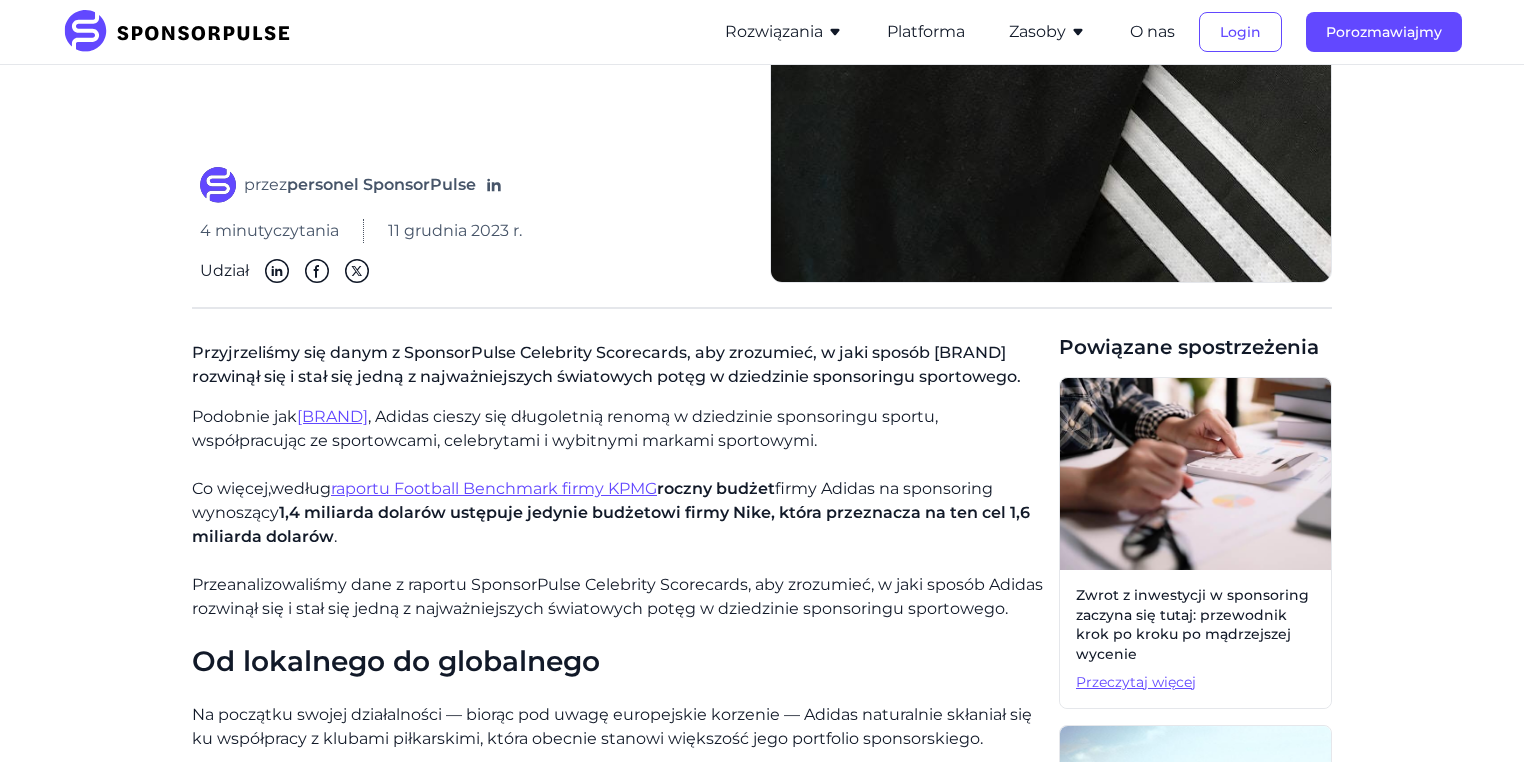 scroll, scrollTop: 320, scrollLeft: 0, axis: vertical 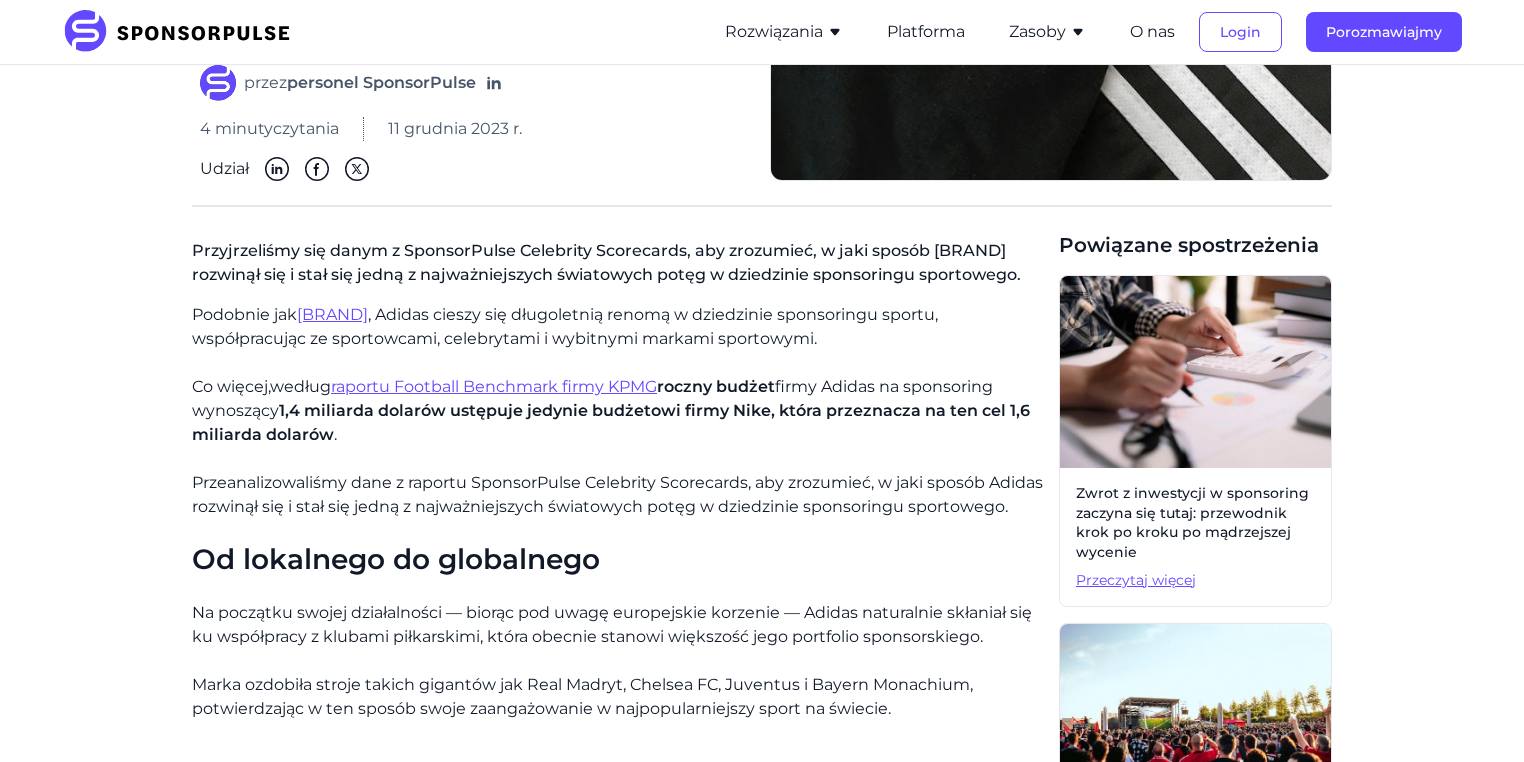 click on "raportu Football Benchmark firmy KPMG" at bounding box center (494, 386) 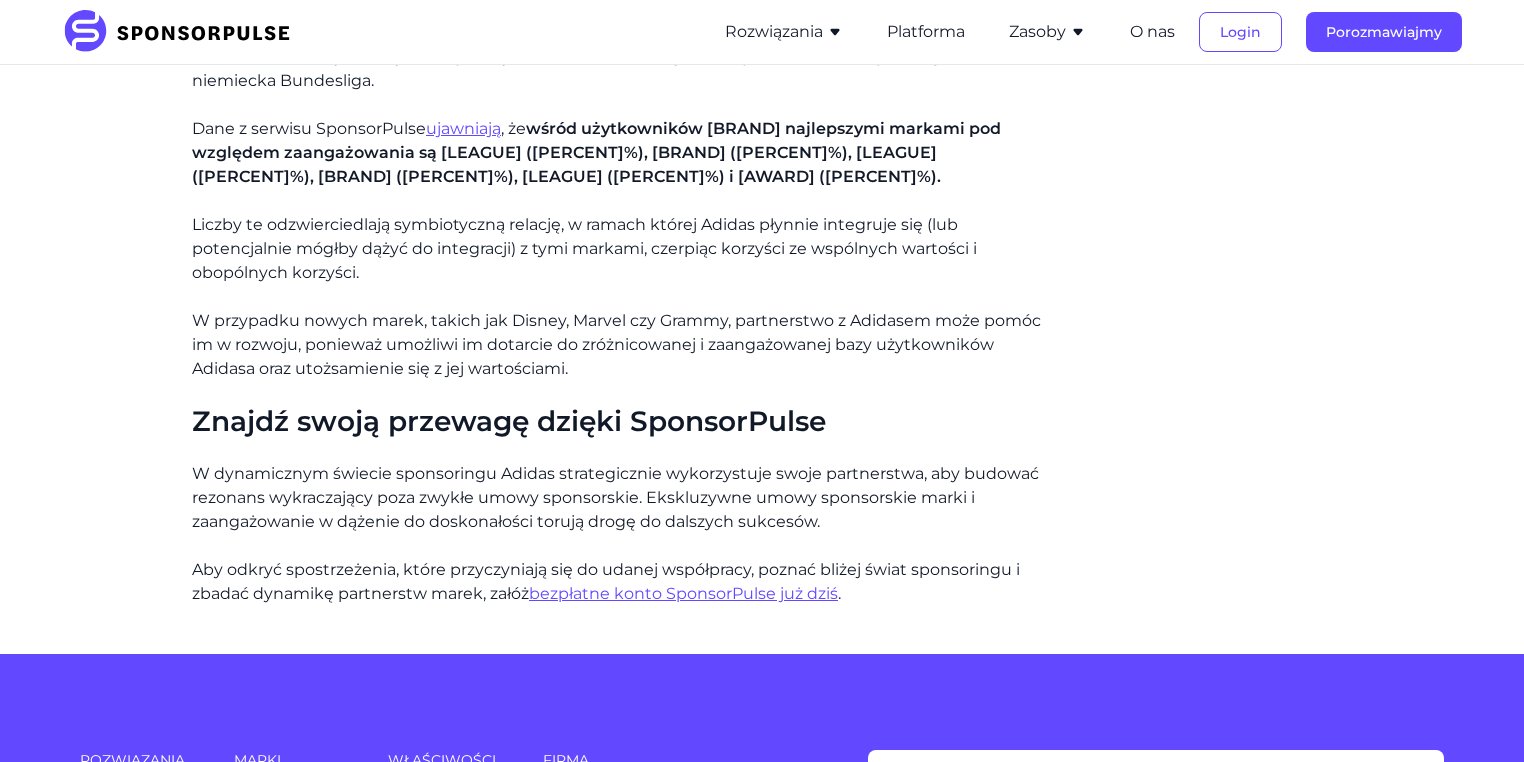 scroll, scrollTop: 6400, scrollLeft: 0, axis: vertical 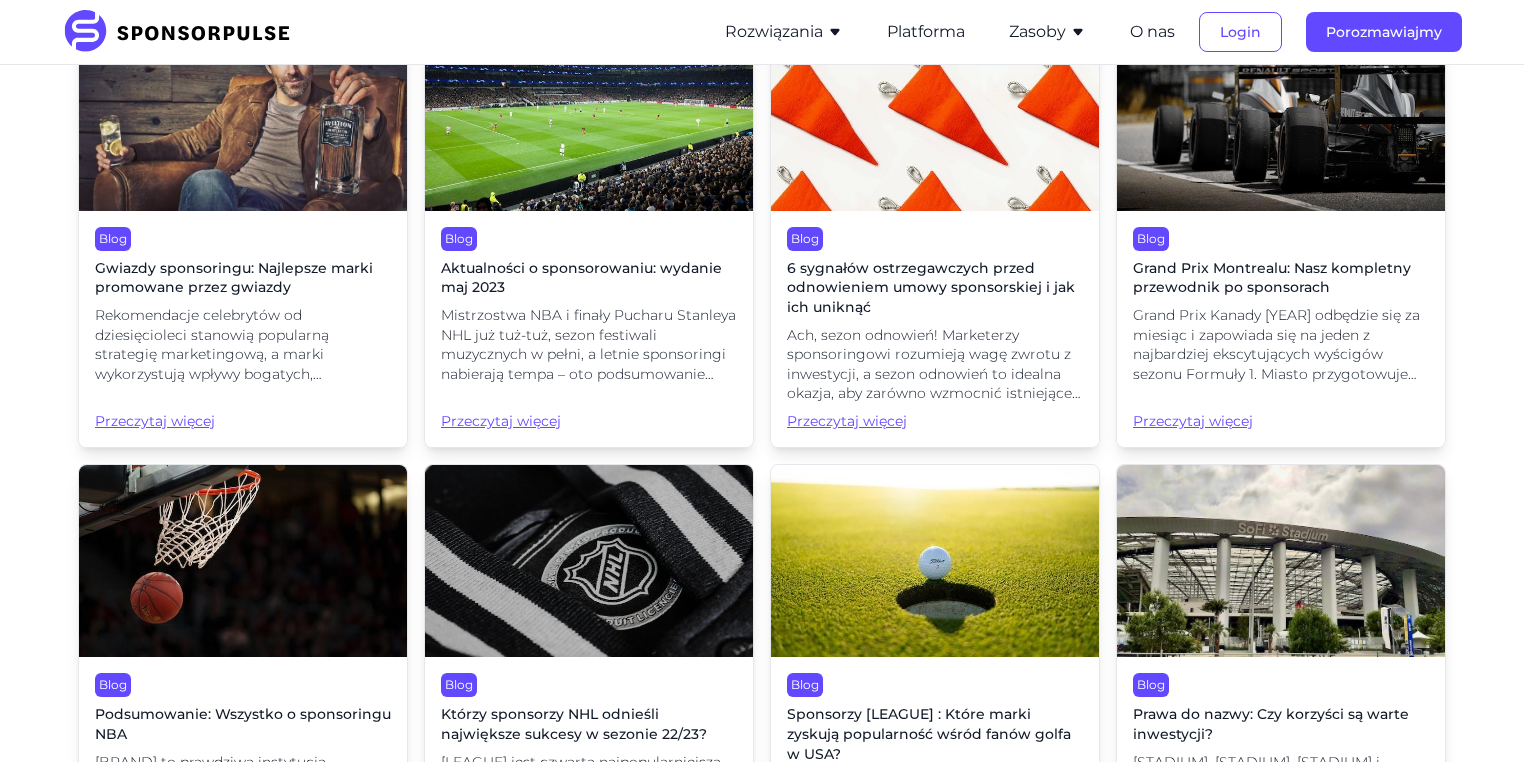click on "6 sygnałów ostrzegawczych przed odnowieniem umowy sponsorskiej i jak ich uniknąć" at bounding box center [931, 287] 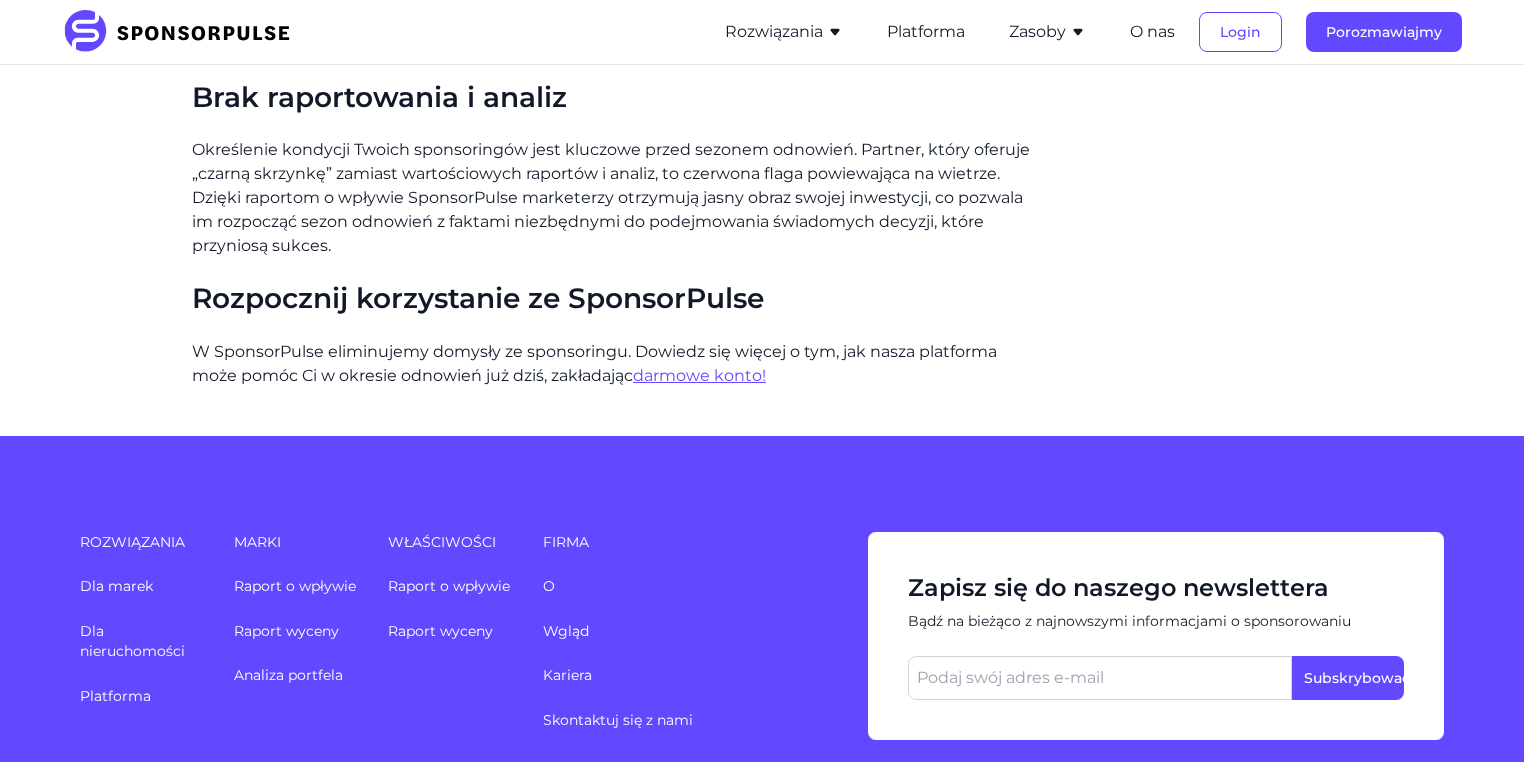 scroll, scrollTop: 1840, scrollLeft: 0, axis: vertical 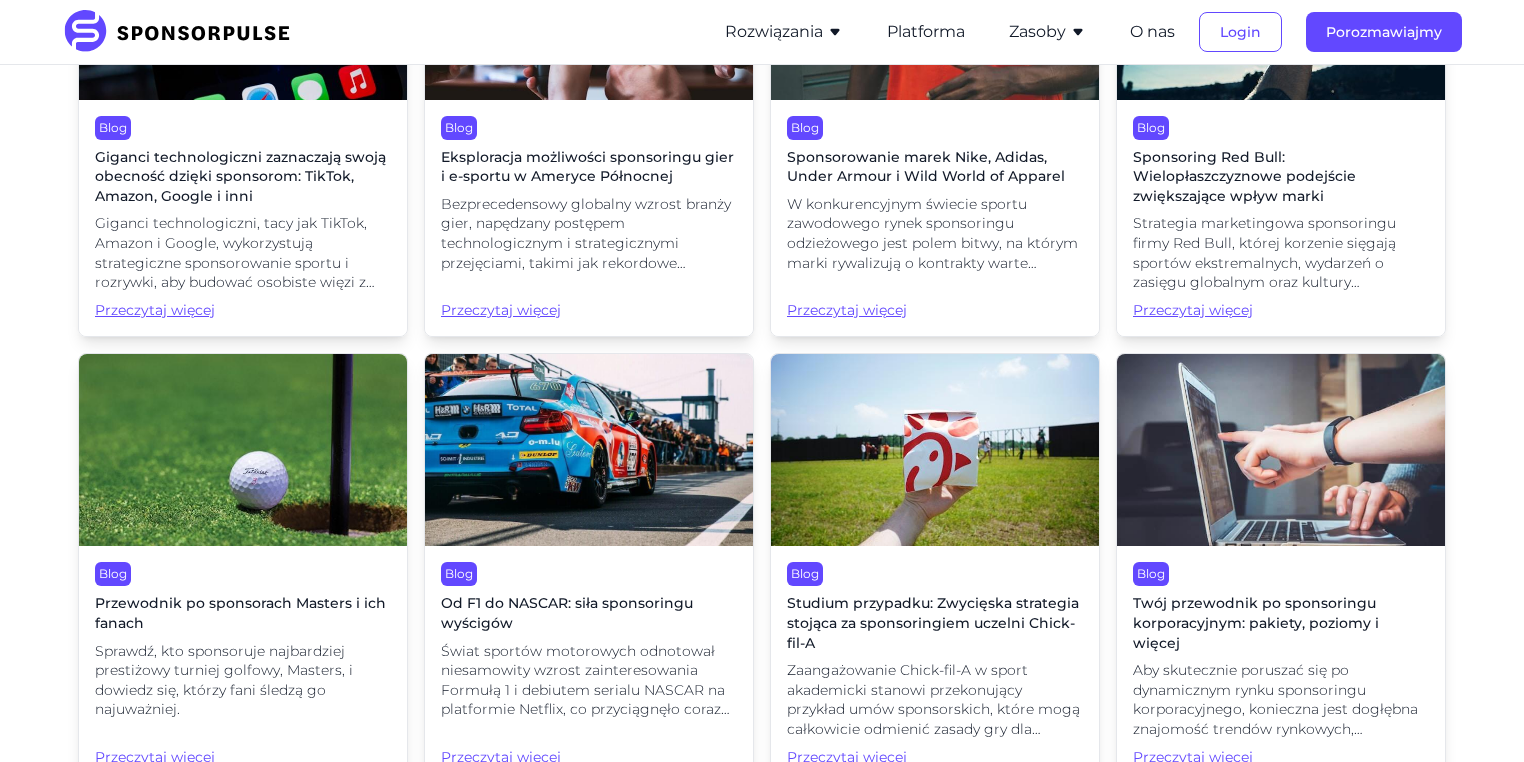 click on "Sponsorowanie marek Nike, Adidas, Under Armour i Wild World of Apparel" at bounding box center (926, 167) 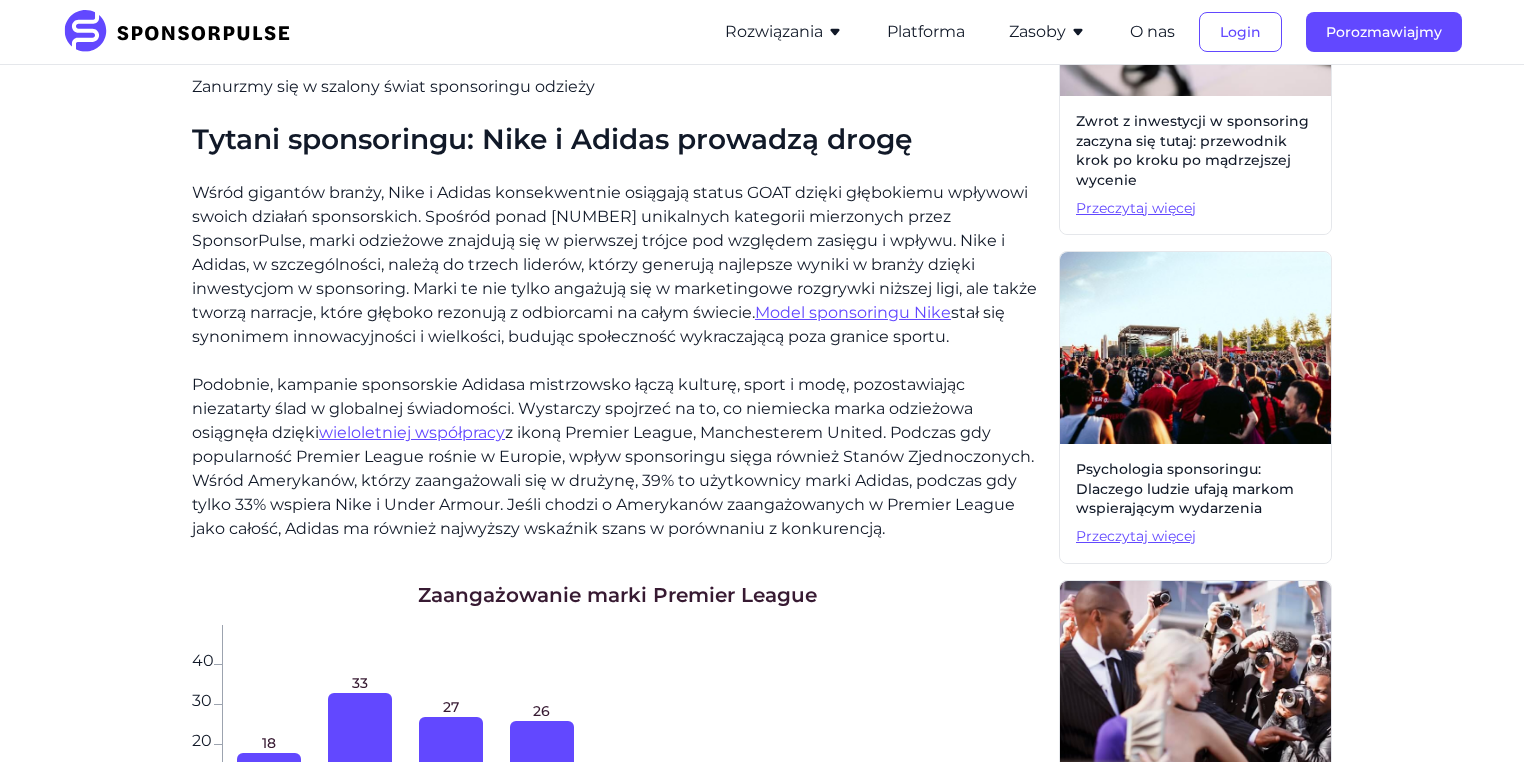 scroll, scrollTop: 720, scrollLeft: 0, axis: vertical 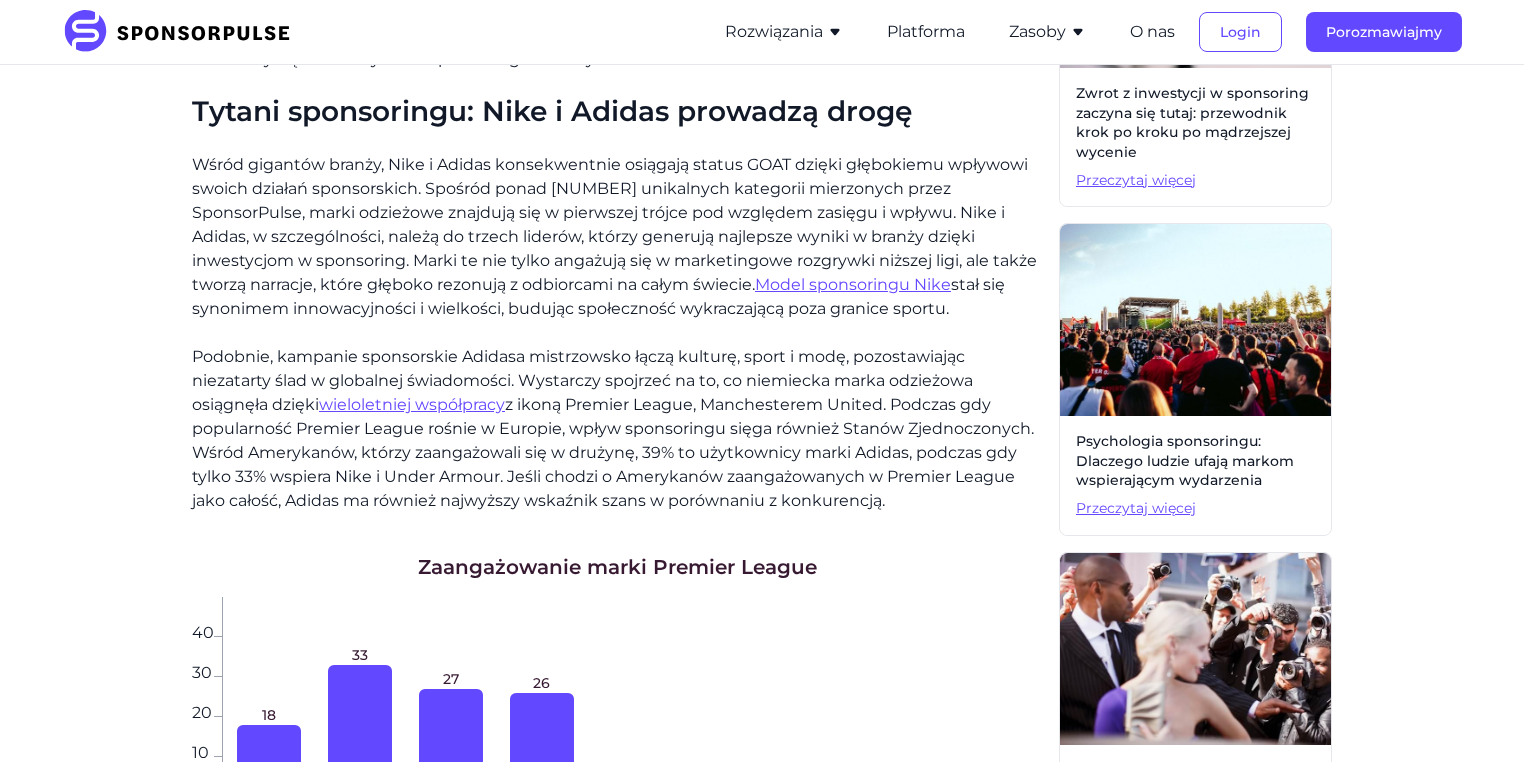 click on "Model sponsoringu Nike" at bounding box center (853, 284) 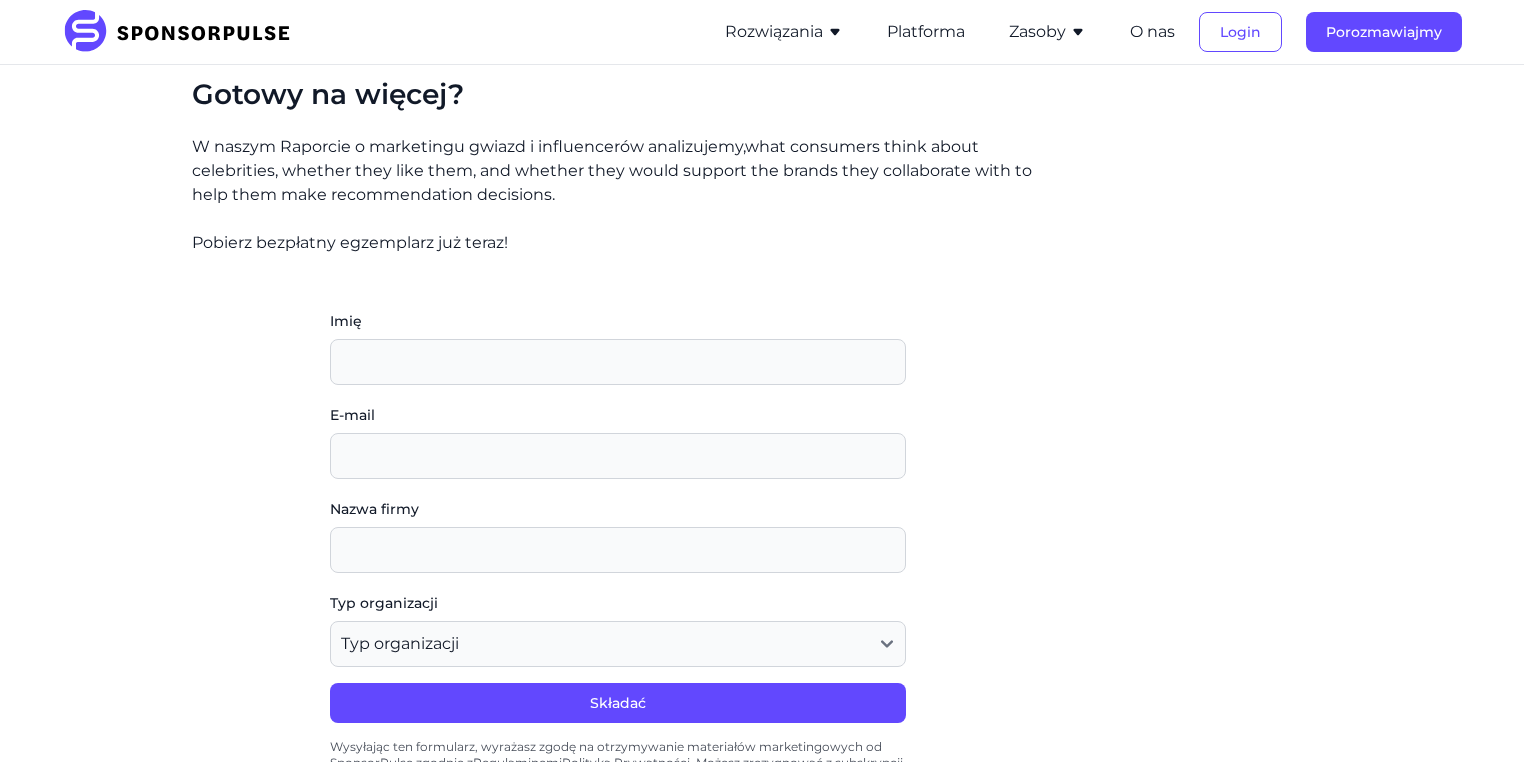 scroll, scrollTop: 2400, scrollLeft: 0, axis: vertical 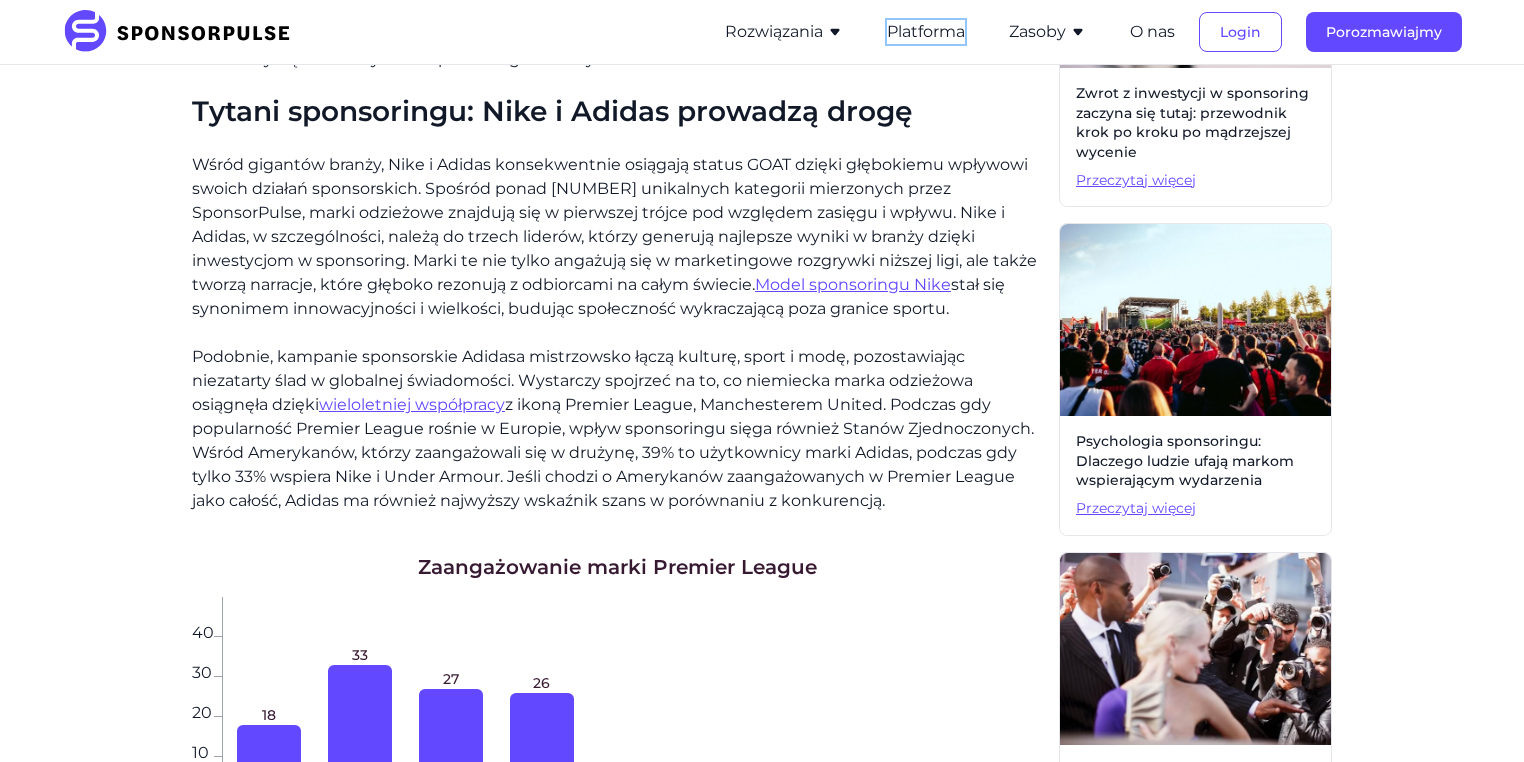 click on "Platforma" at bounding box center (926, 31) 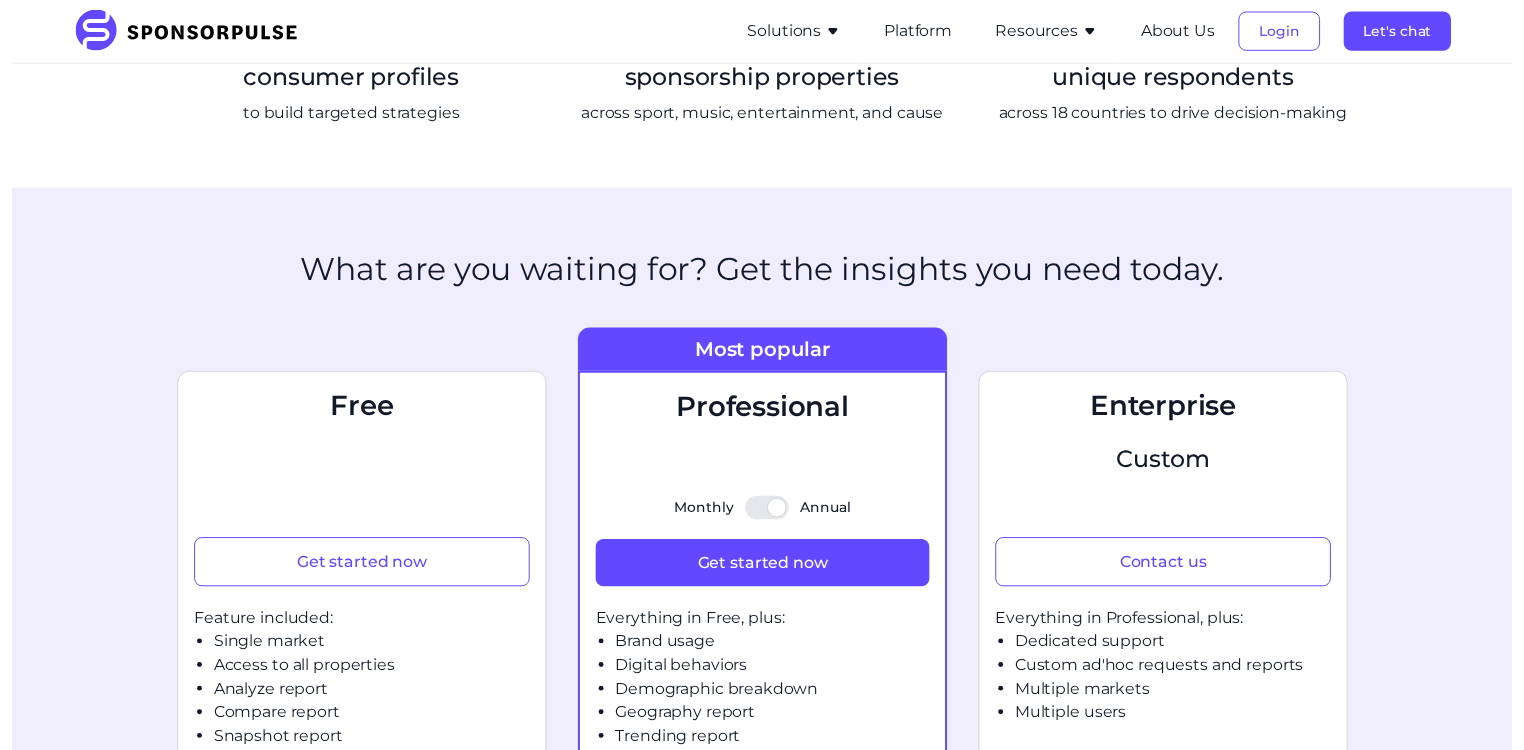 scroll, scrollTop: 0, scrollLeft: 0, axis: both 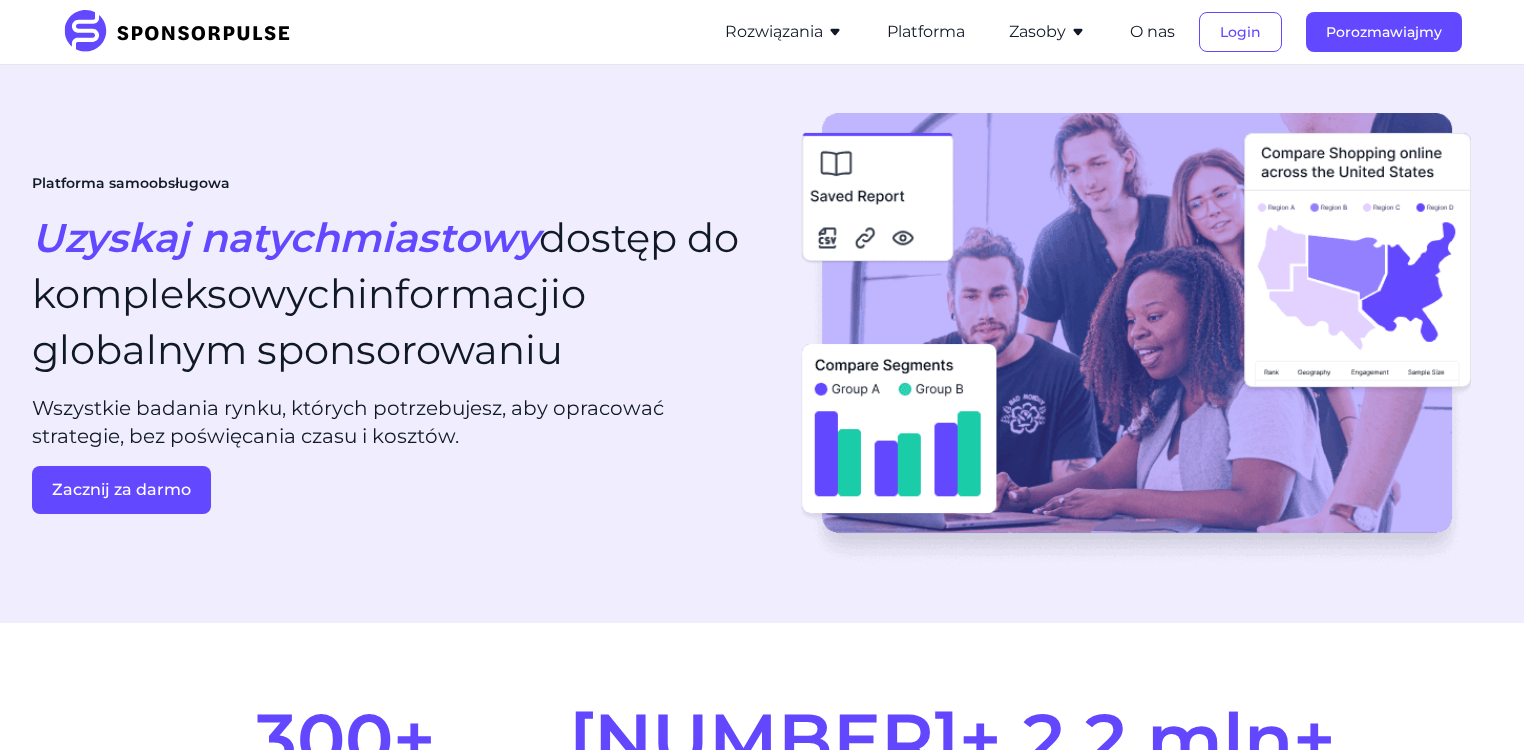 click on "Zasoby" at bounding box center (1037, 31) 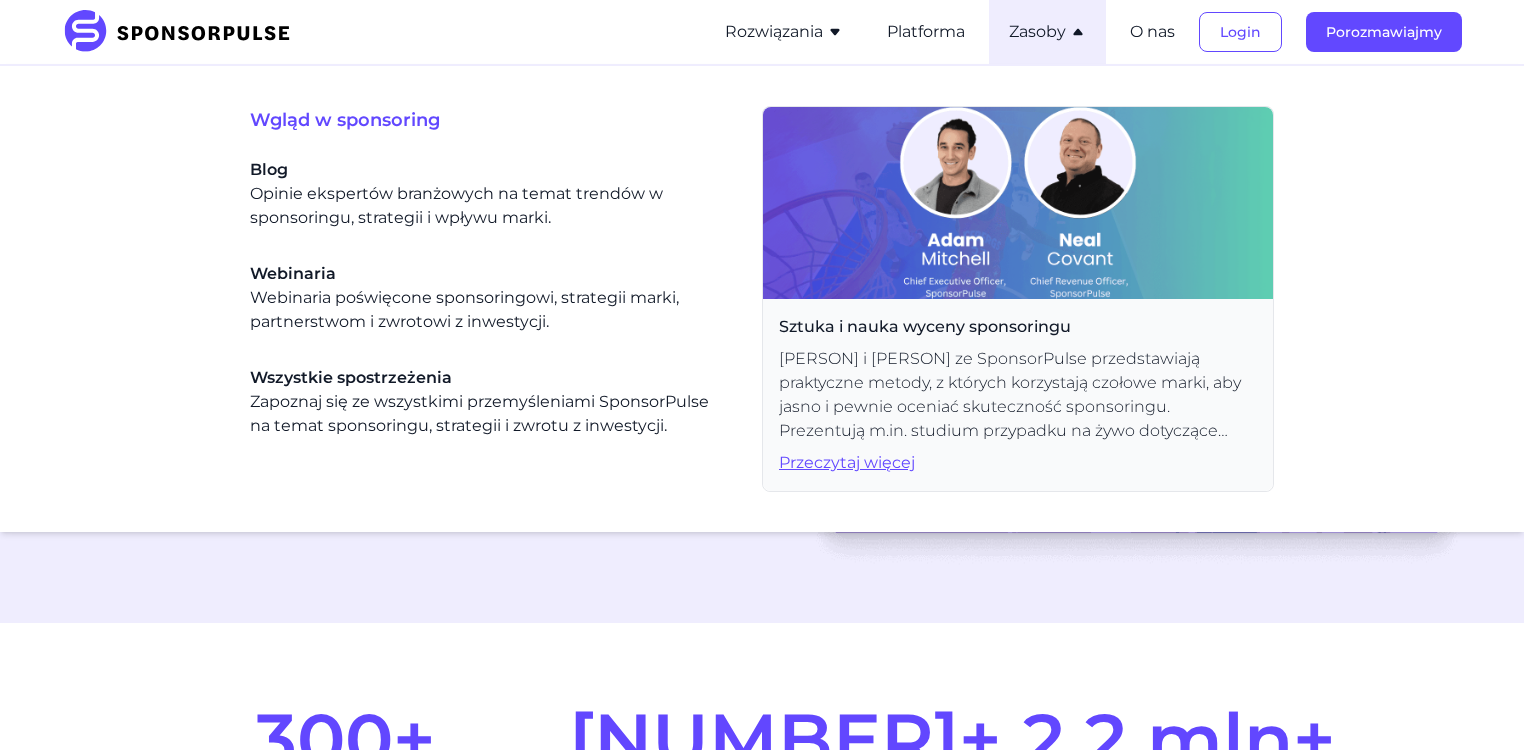 click on "Rozwiązania" at bounding box center [774, 31] 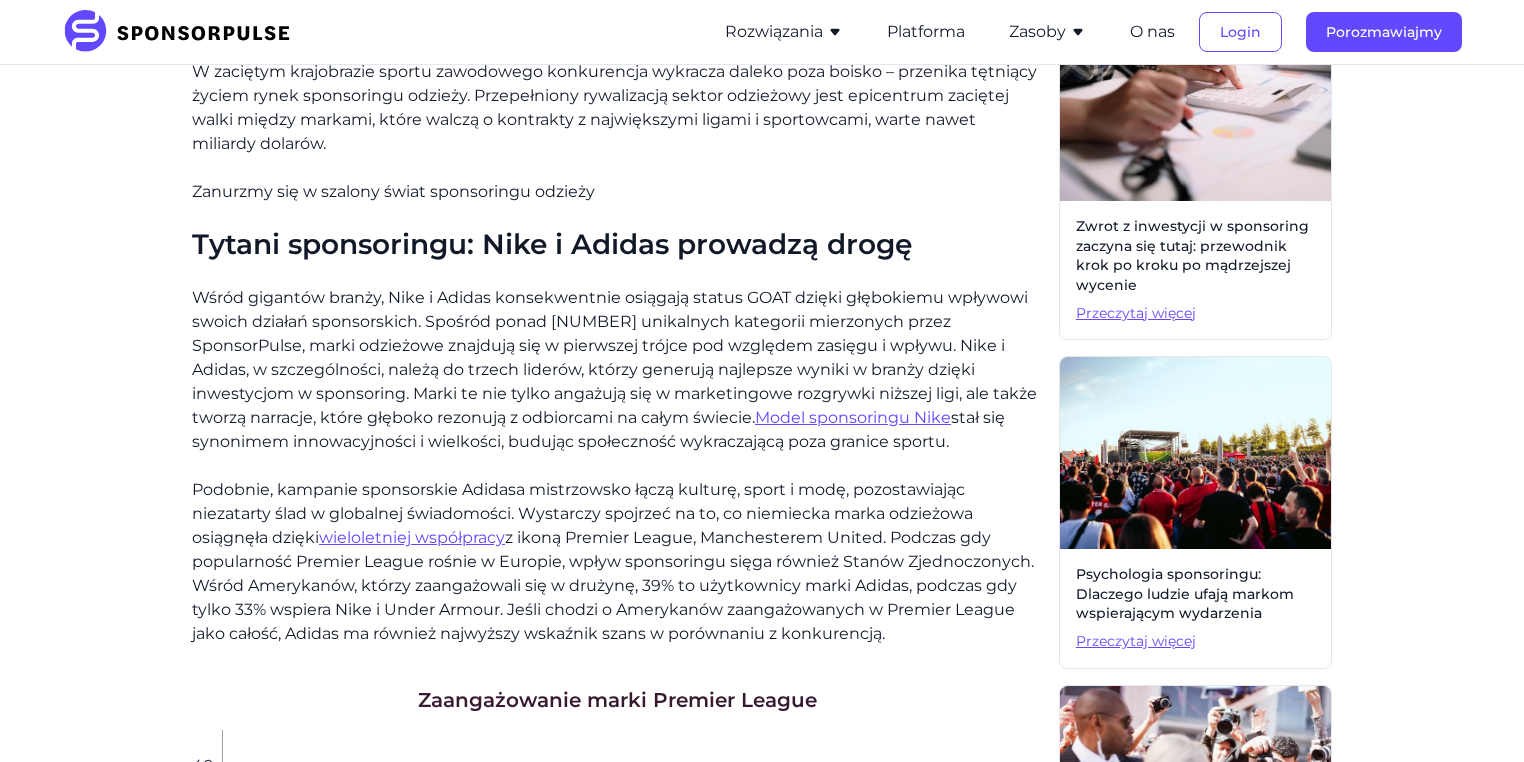 scroll, scrollTop: 480, scrollLeft: 0, axis: vertical 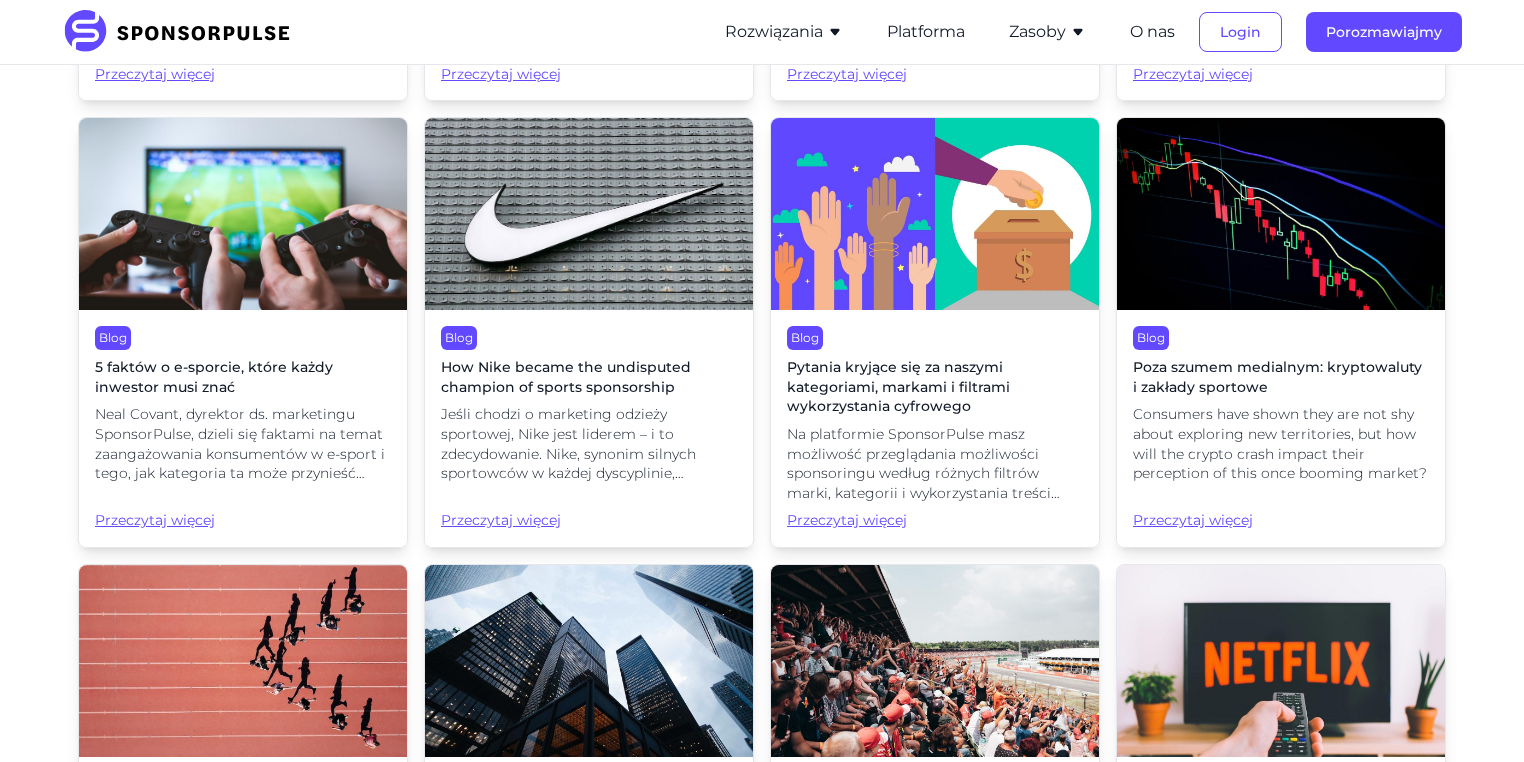 click on "How Nike became the undisputed champion of sports sponsorship" at bounding box center (566, 377) 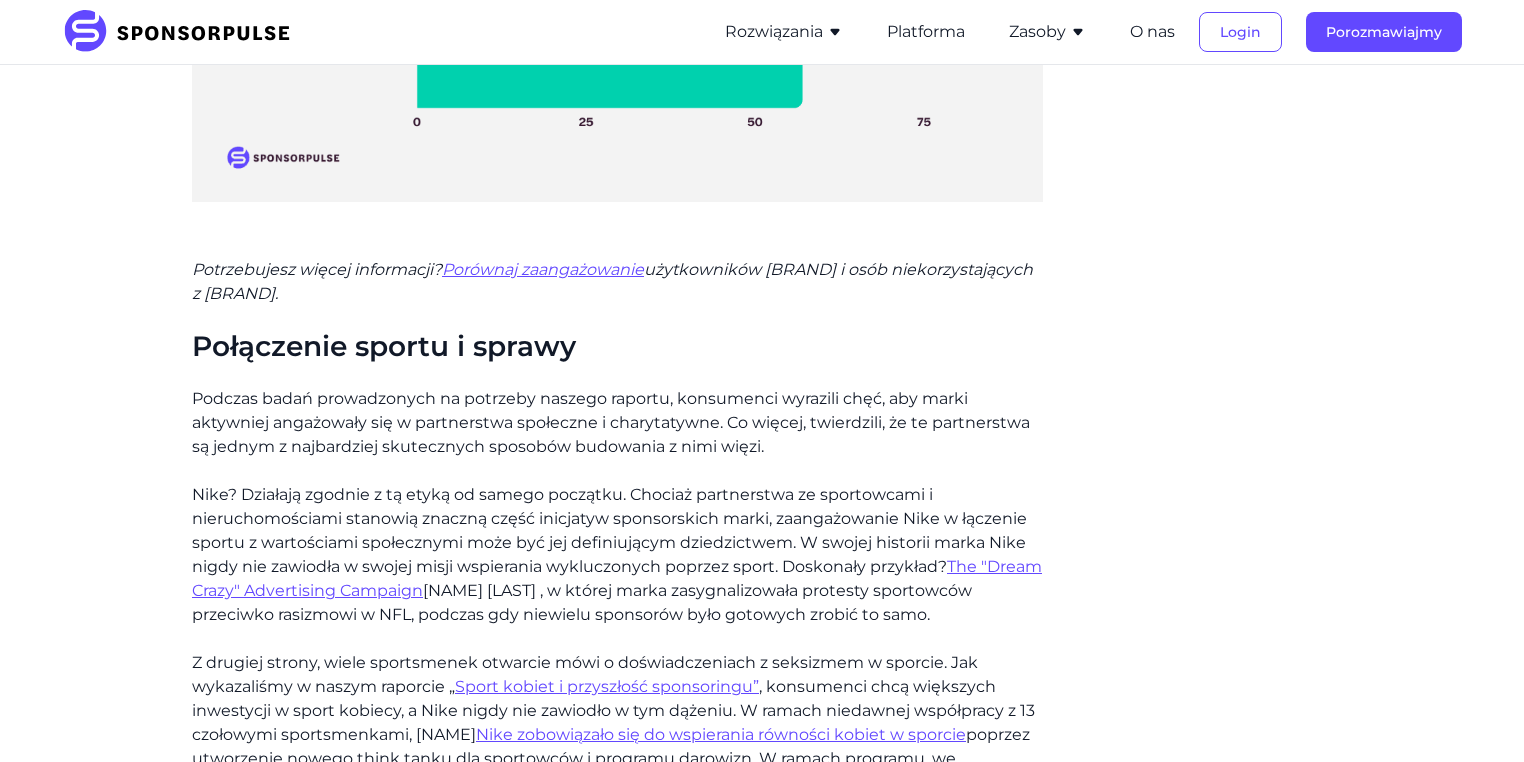 scroll, scrollTop: 1840, scrollLeft: 0, axis: vertical 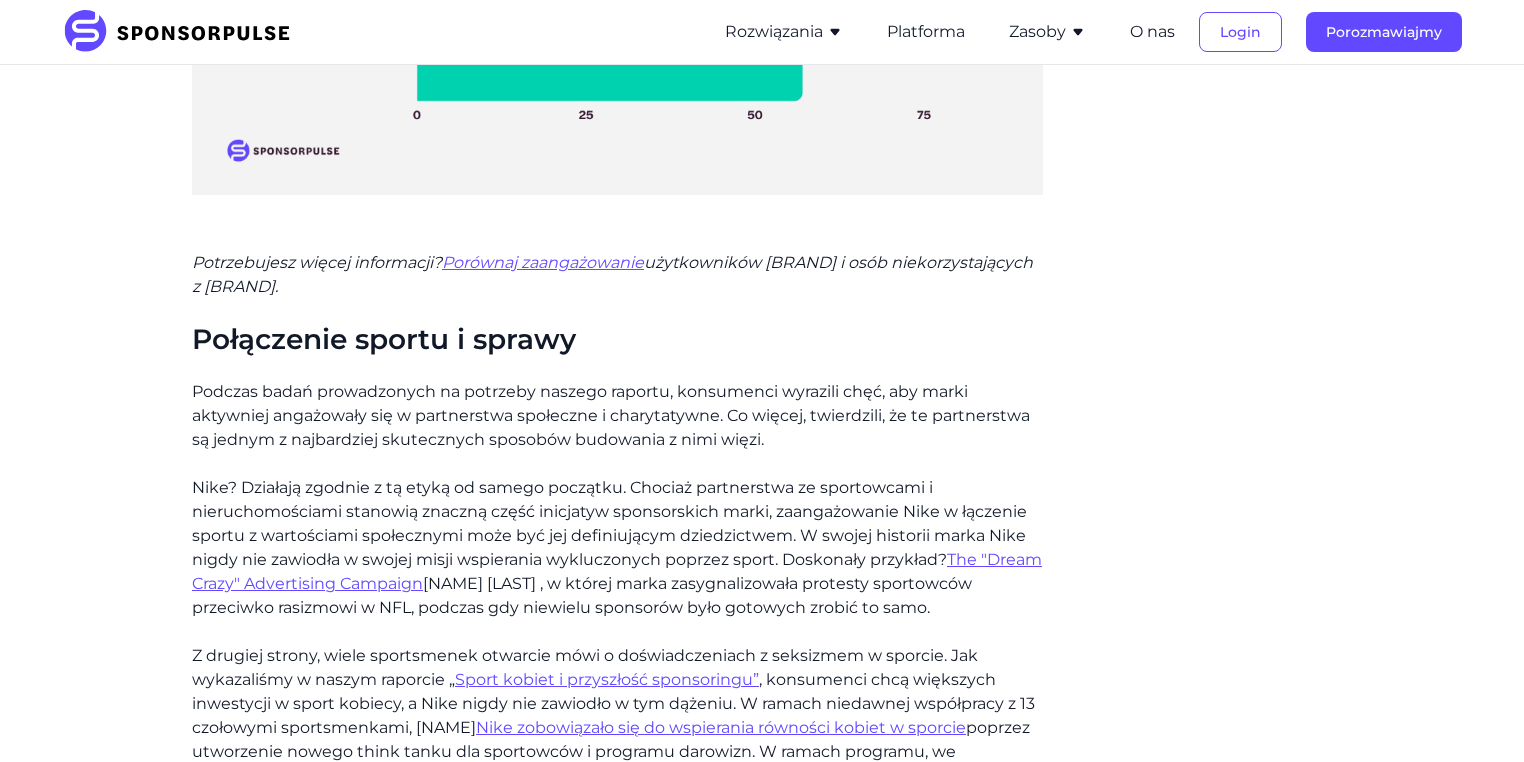 click on "Porównaj zaangażowanie" at bounding box center [543, 262] 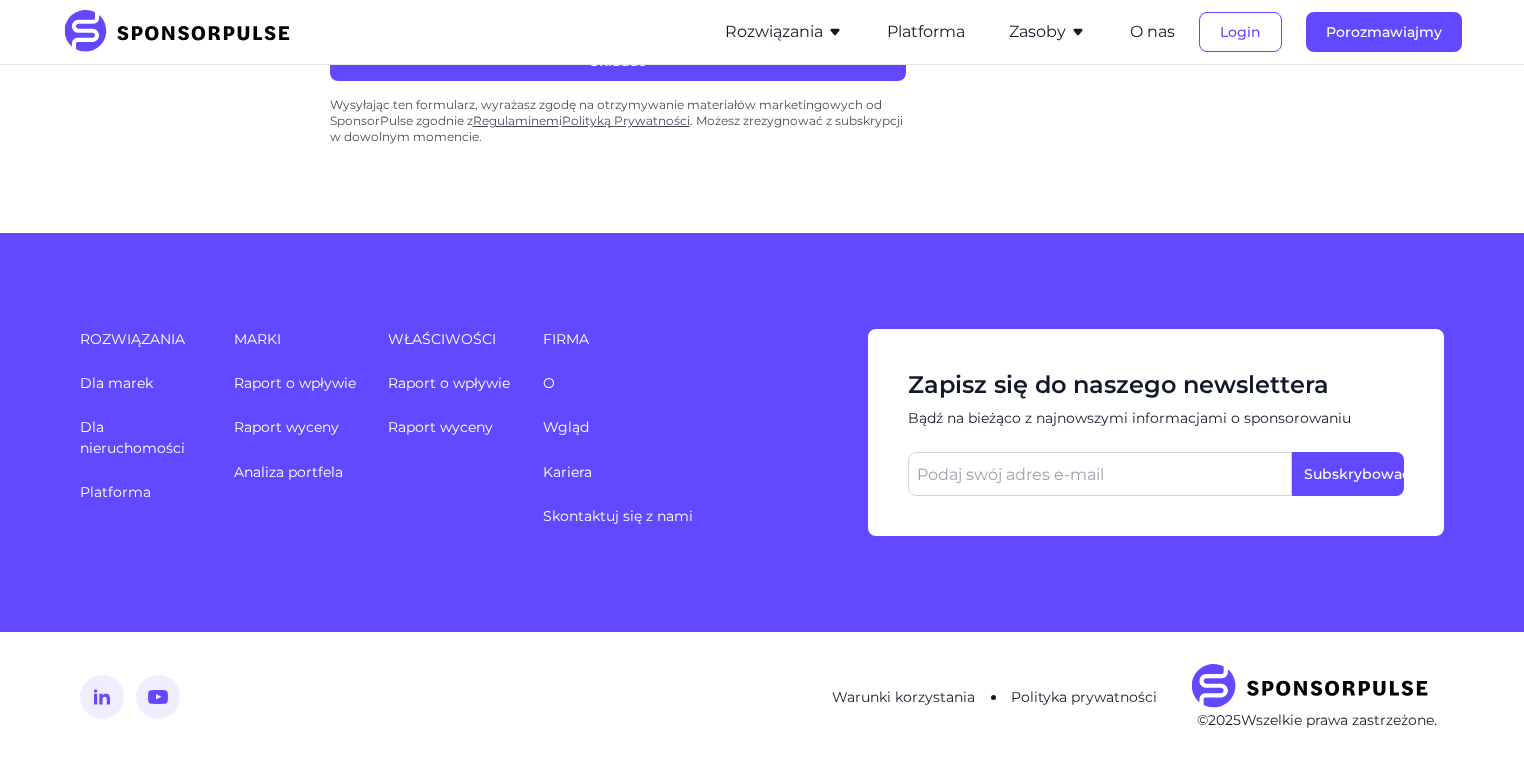 scroll, scrollTop: 3642, scrollLeft: 0, axis: vertical 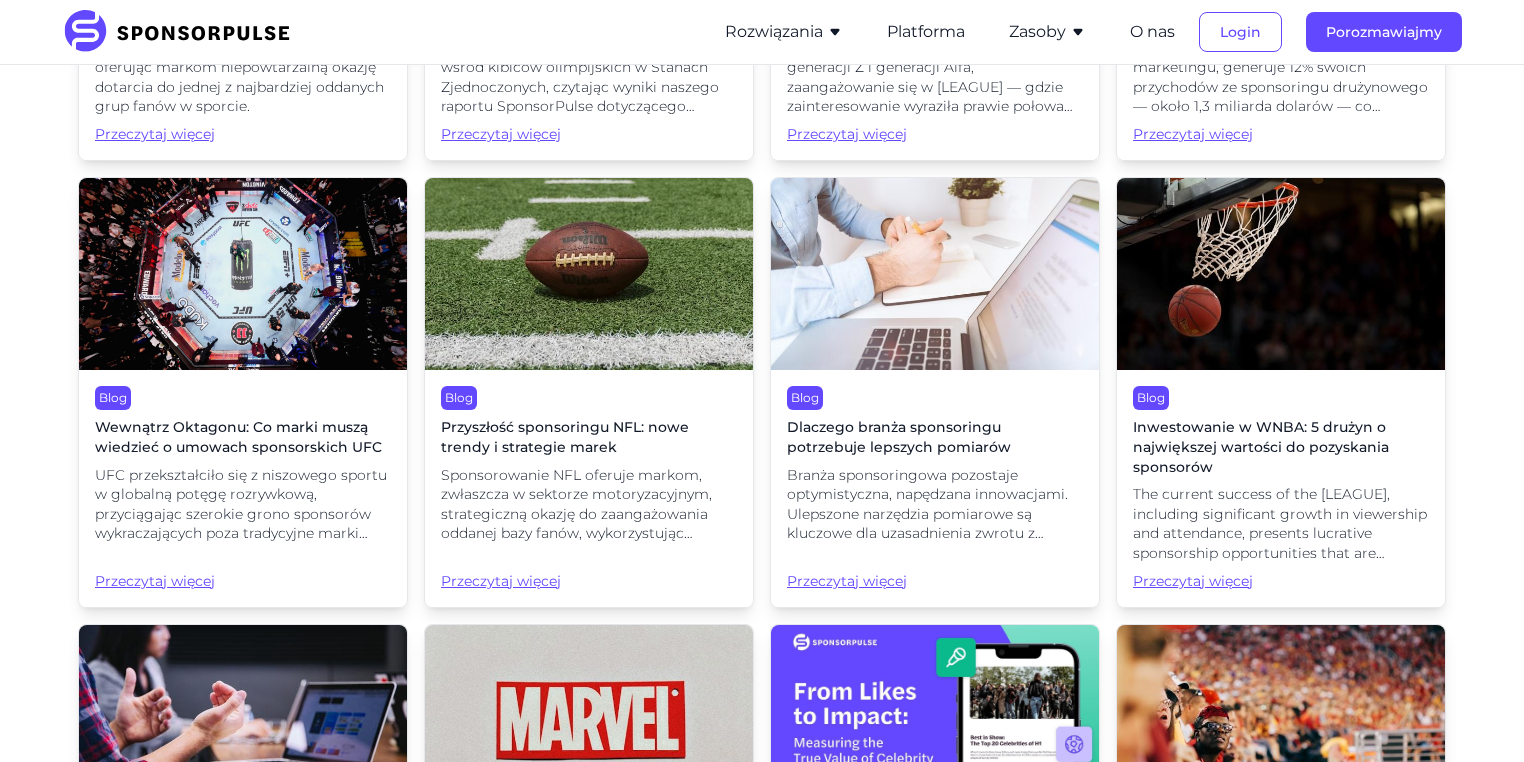 click on "Dlaczego branża sponsoringu potrzebuje lepszych pomiarów" at bounding box center (899, 437) 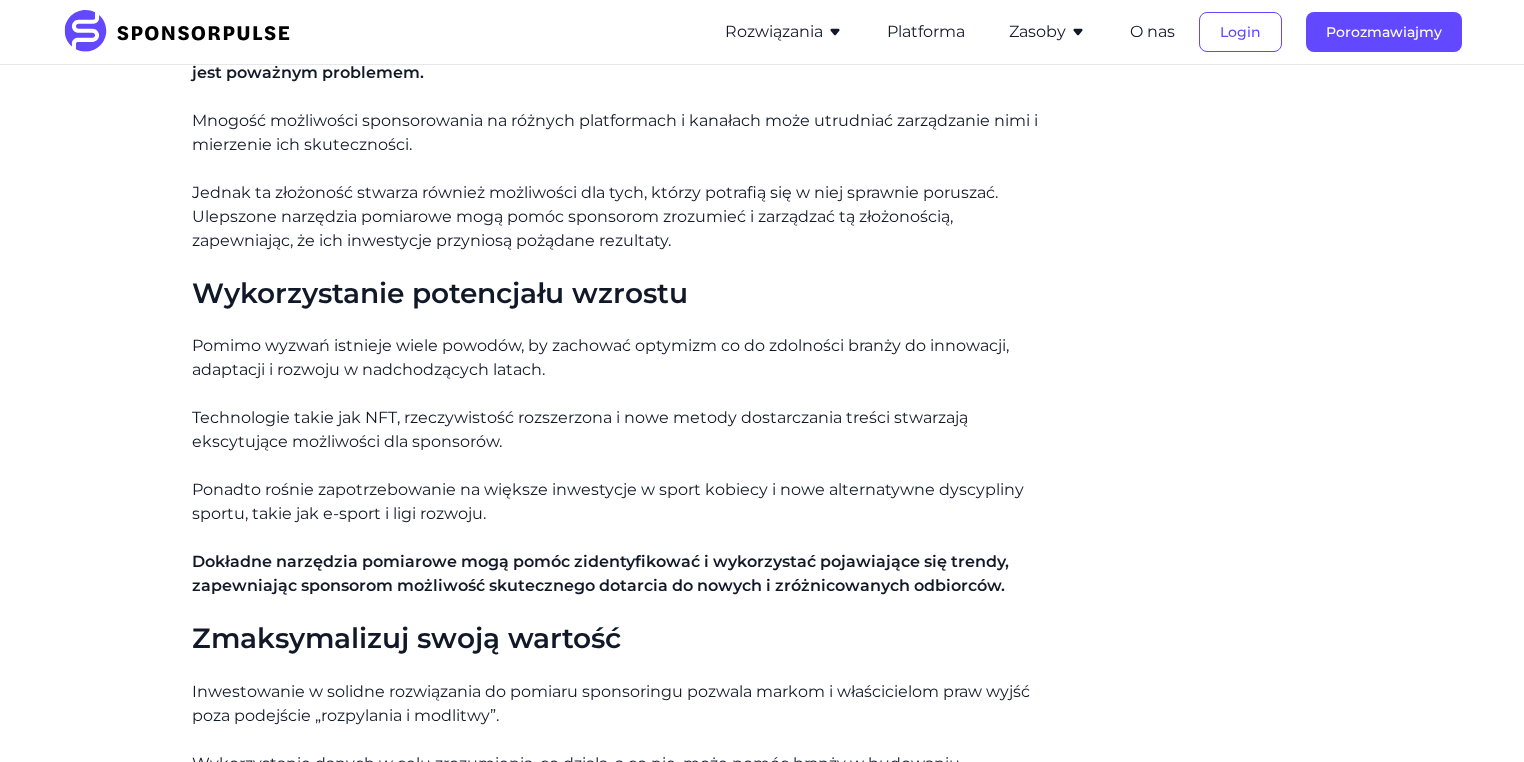 scroll, scrollTop: 2160, scrollLeft: 0, axis: vertical 